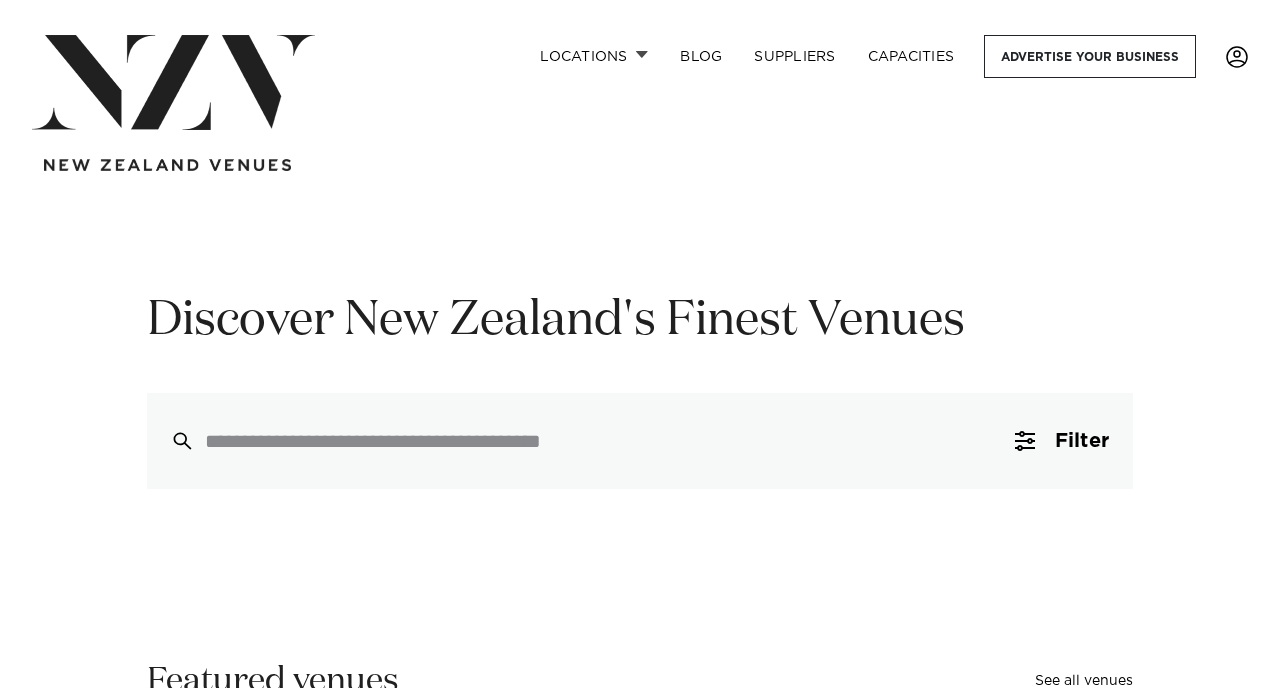 scroll, scrollTop: 0, scrollLeft: 0, axis: both 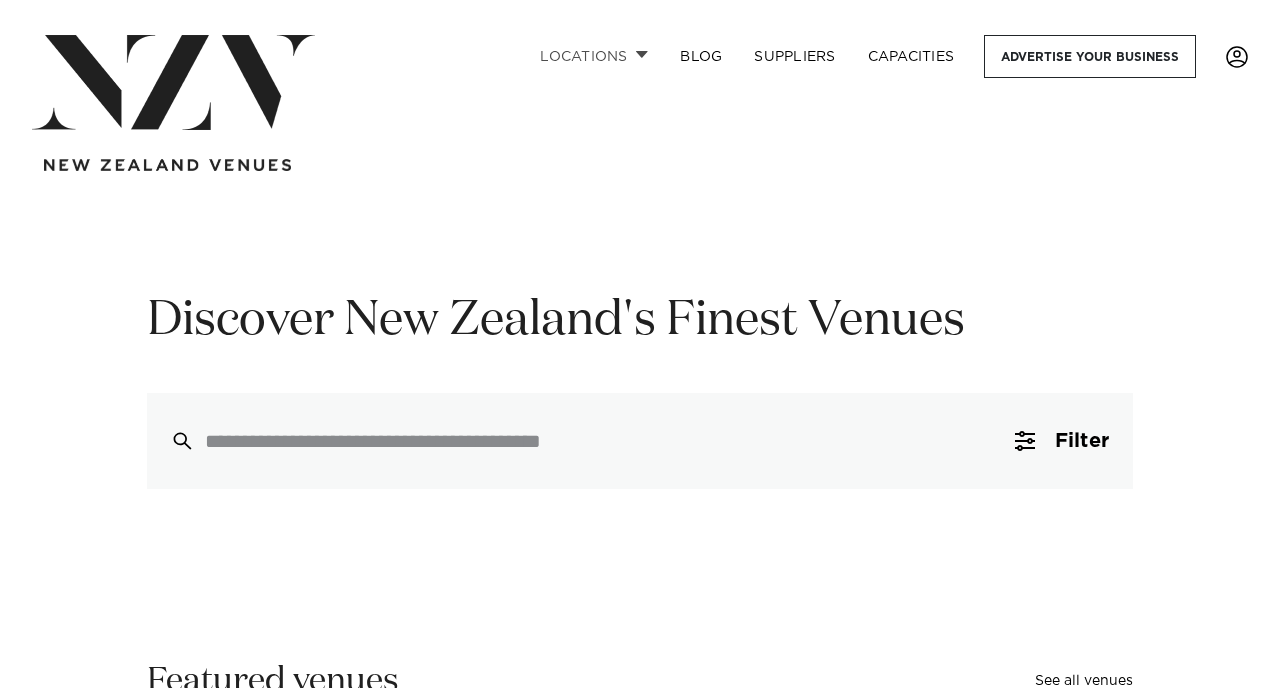 click on "Locations" at bounding box center [594, 56] 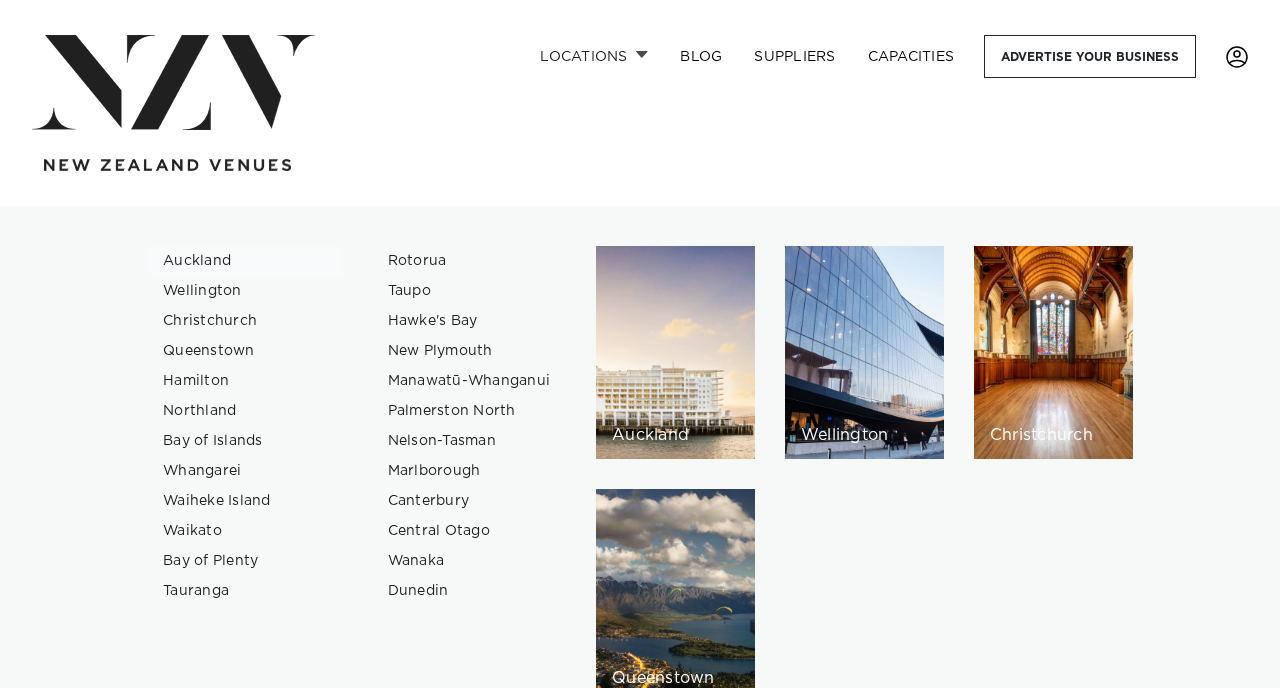 click on "Auckland" at bounding box center [244, 261] 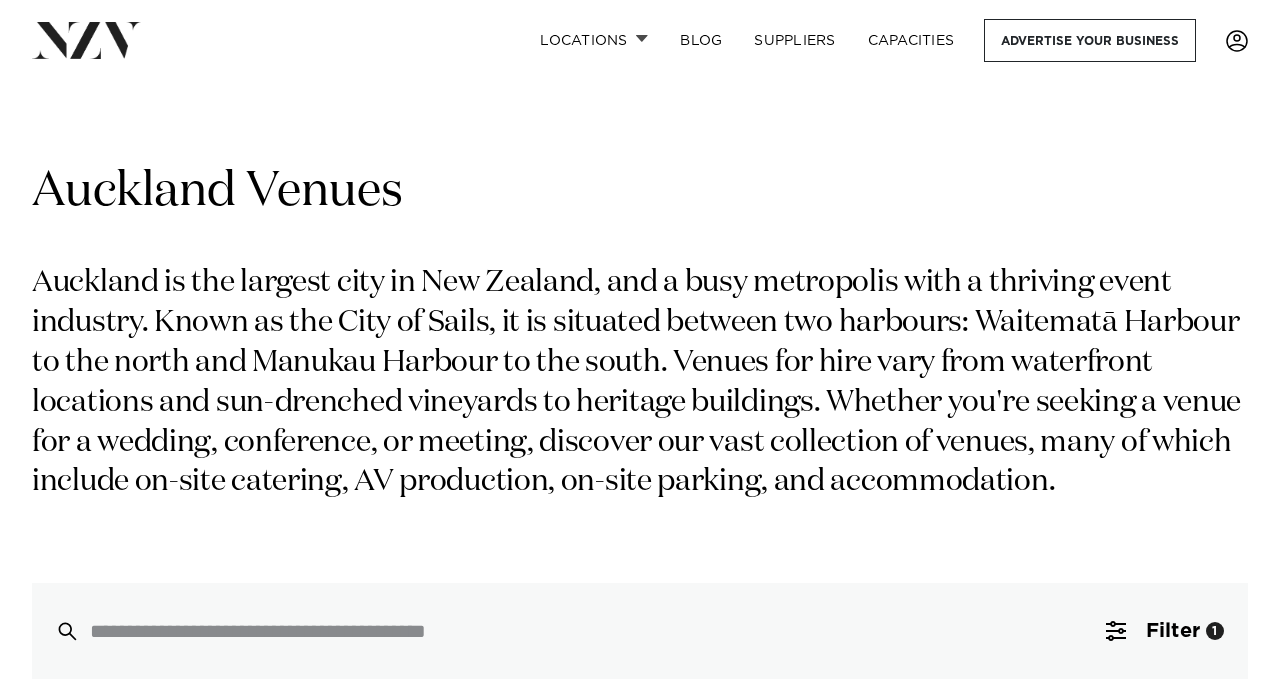 scroll, scrollTop: 766, scrollLeft: 0, axis: vertical 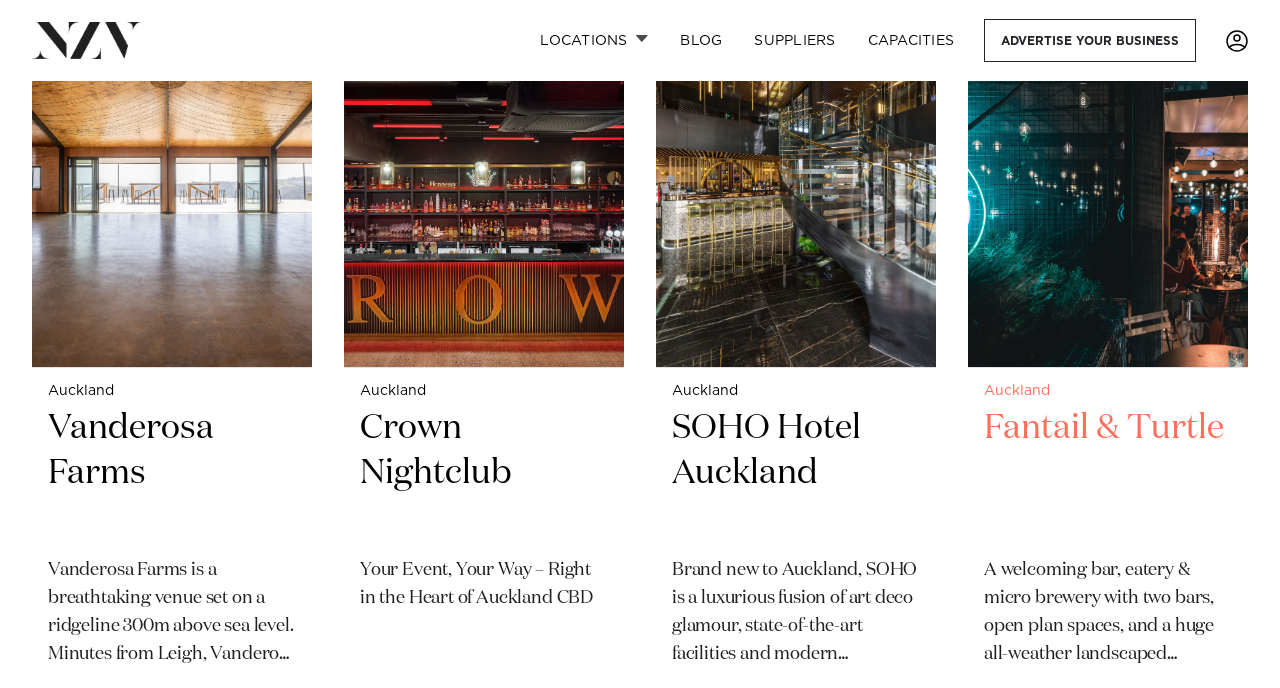 click at bounding box center [1108, 180] 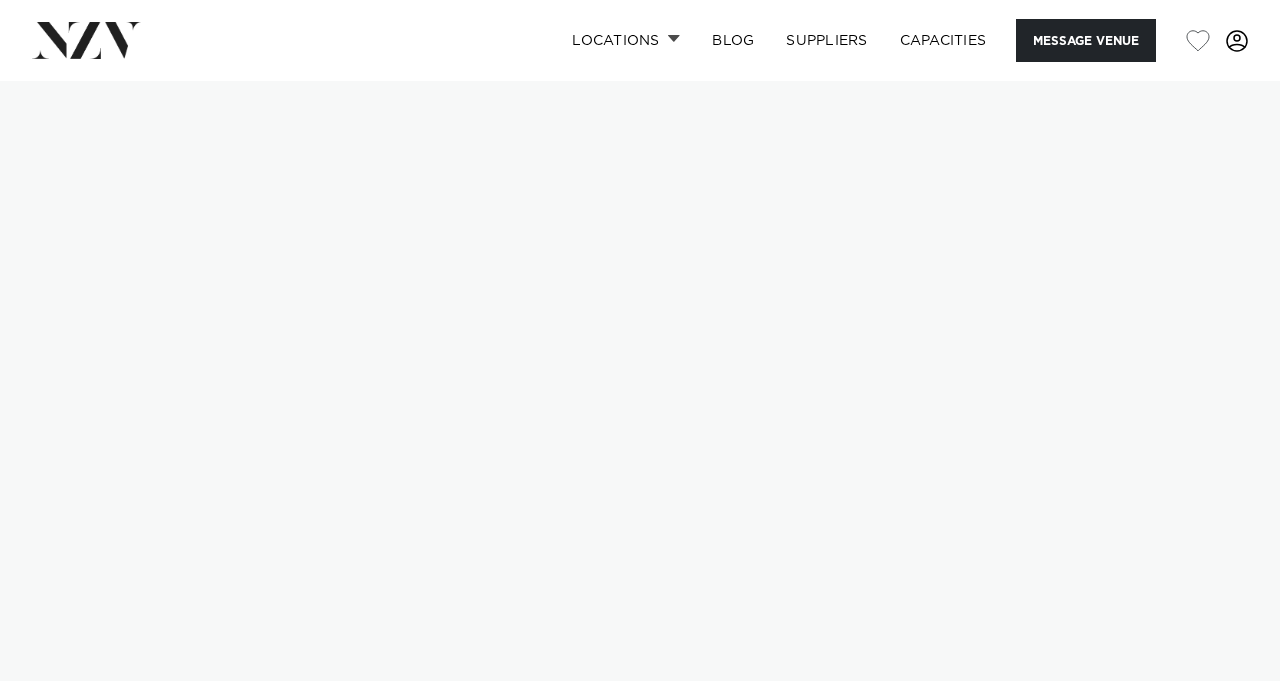 scroll, scrollTop: 0, scrollLeft: 0, axis: both 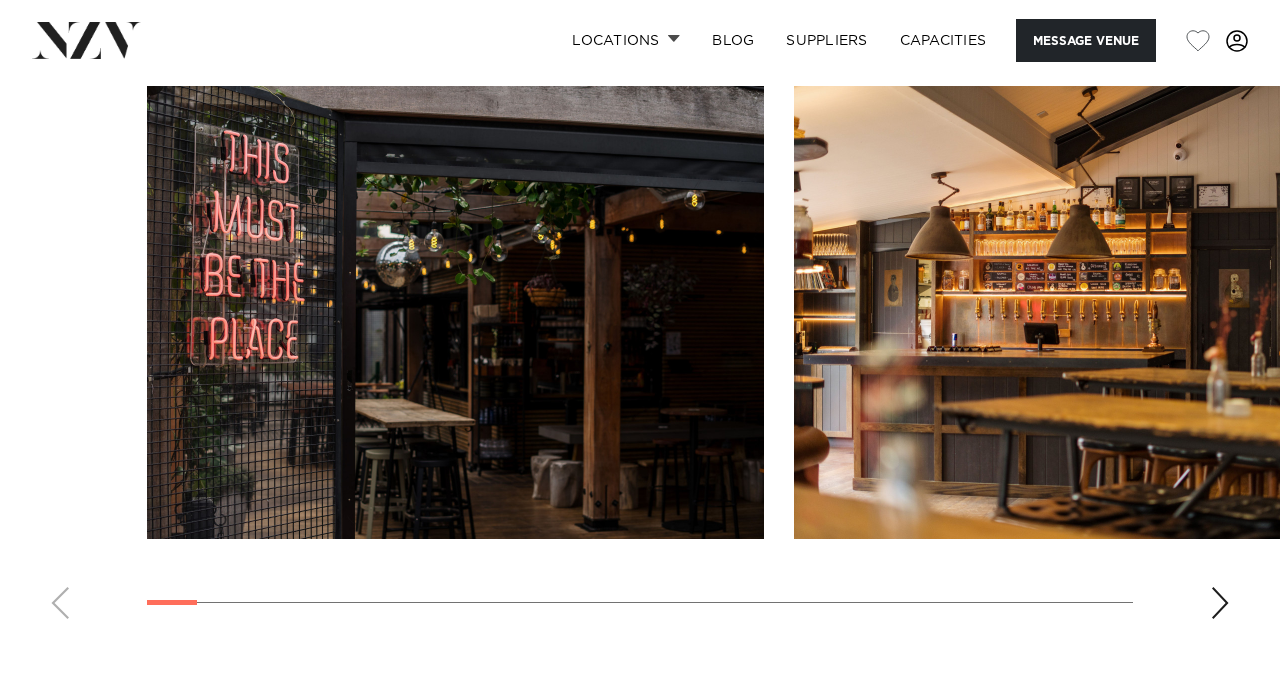 click at bounding box center [1102, 312] 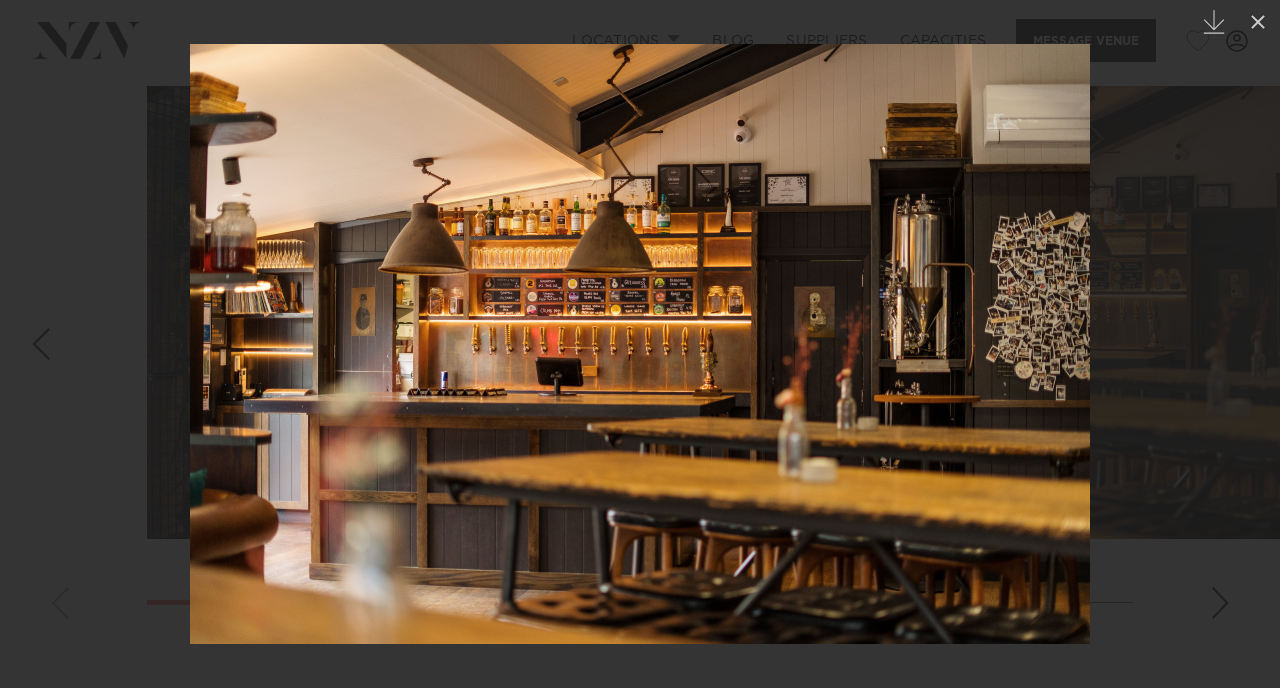 click at bounding box center [640, 344] 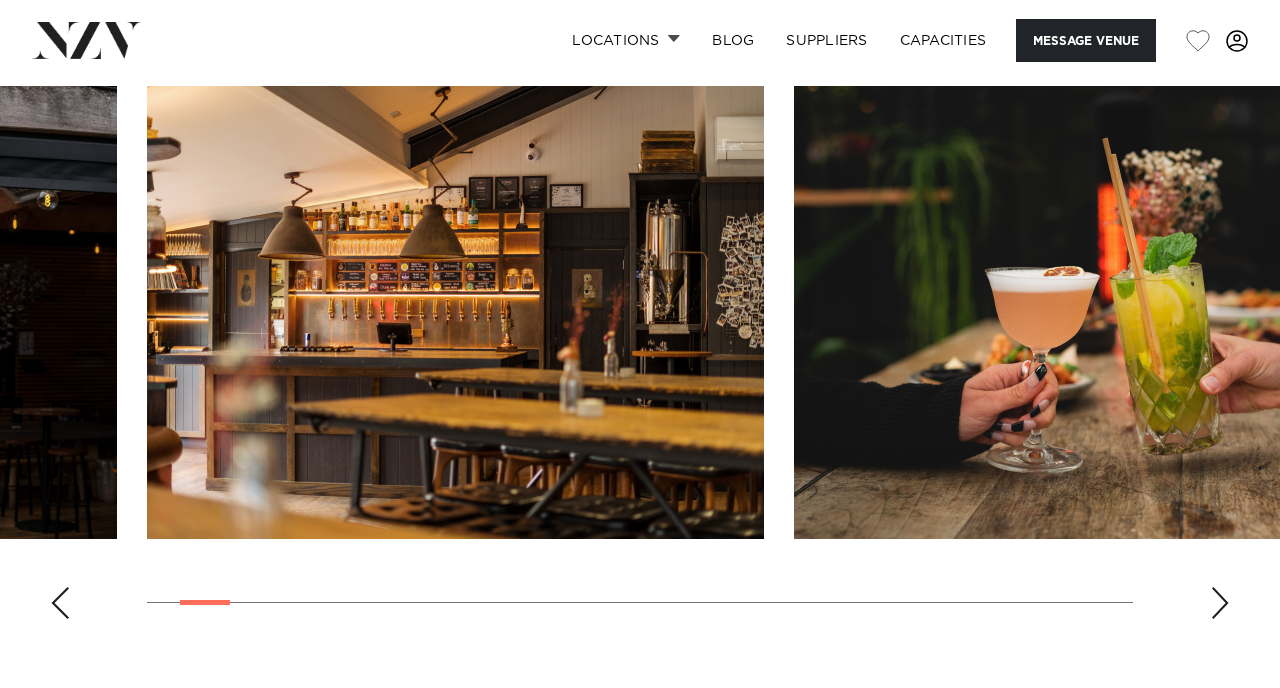click at bounding box center [1102, 312] 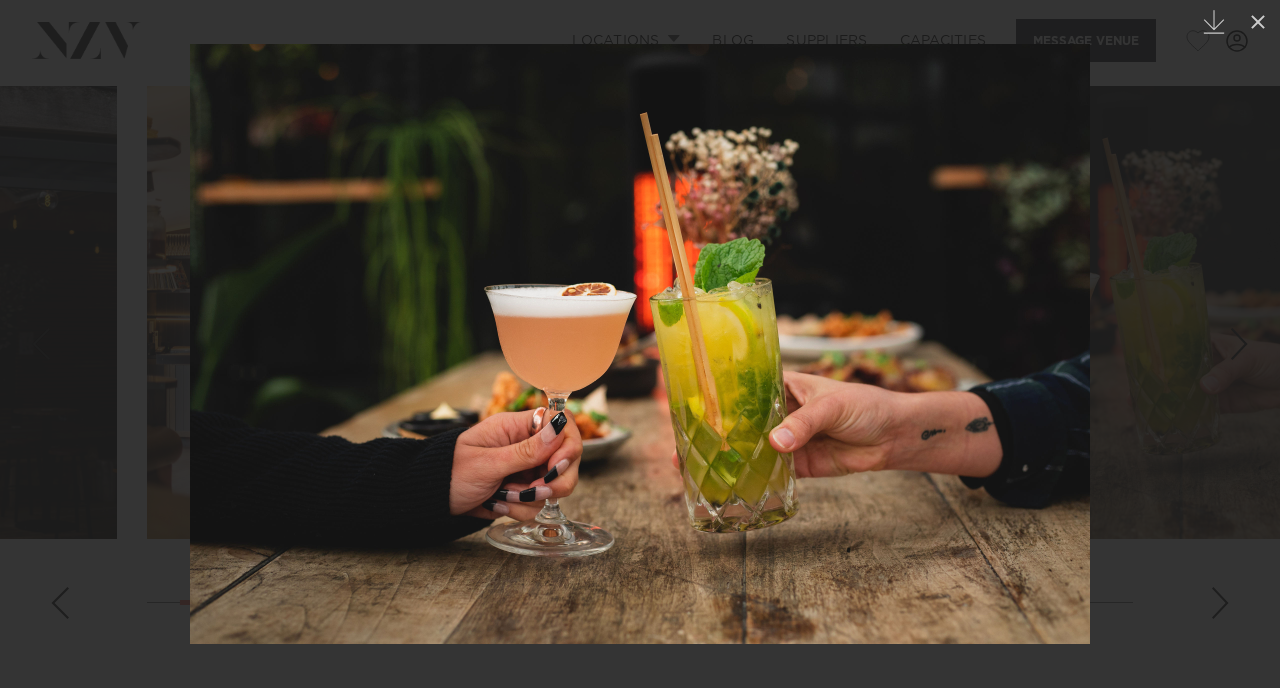 click at bounding box center (640, 344) 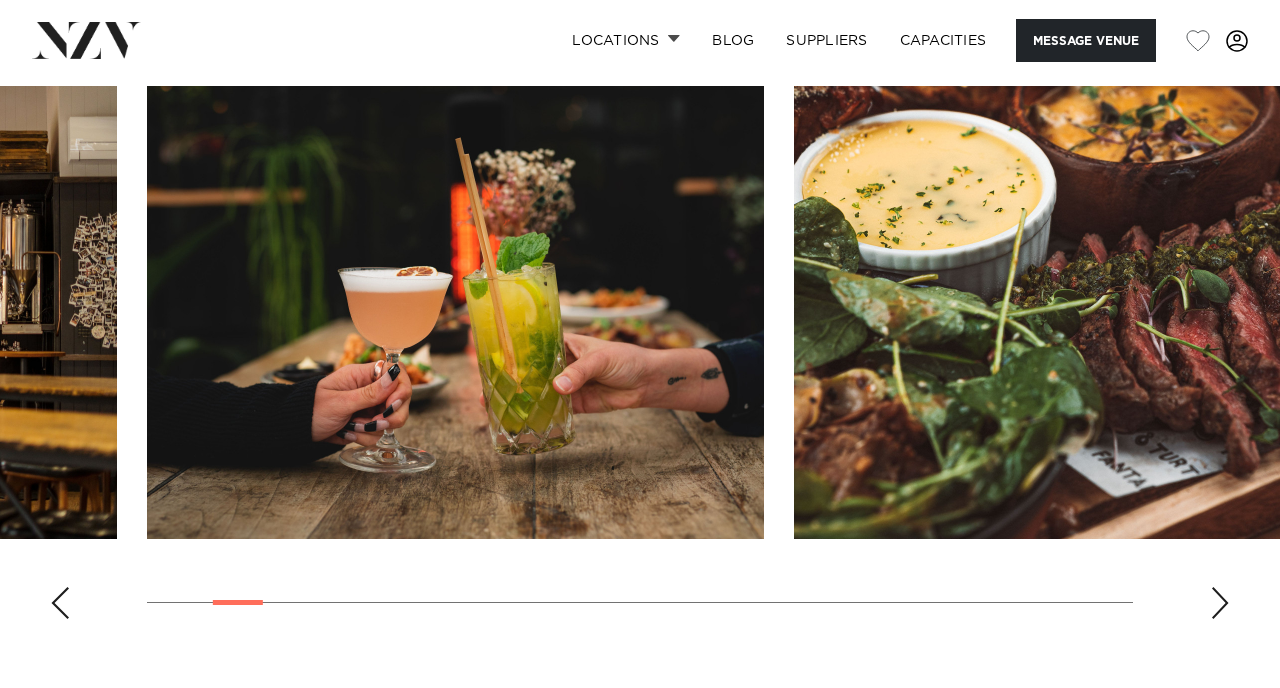 click at bounding box center [1220, 603] 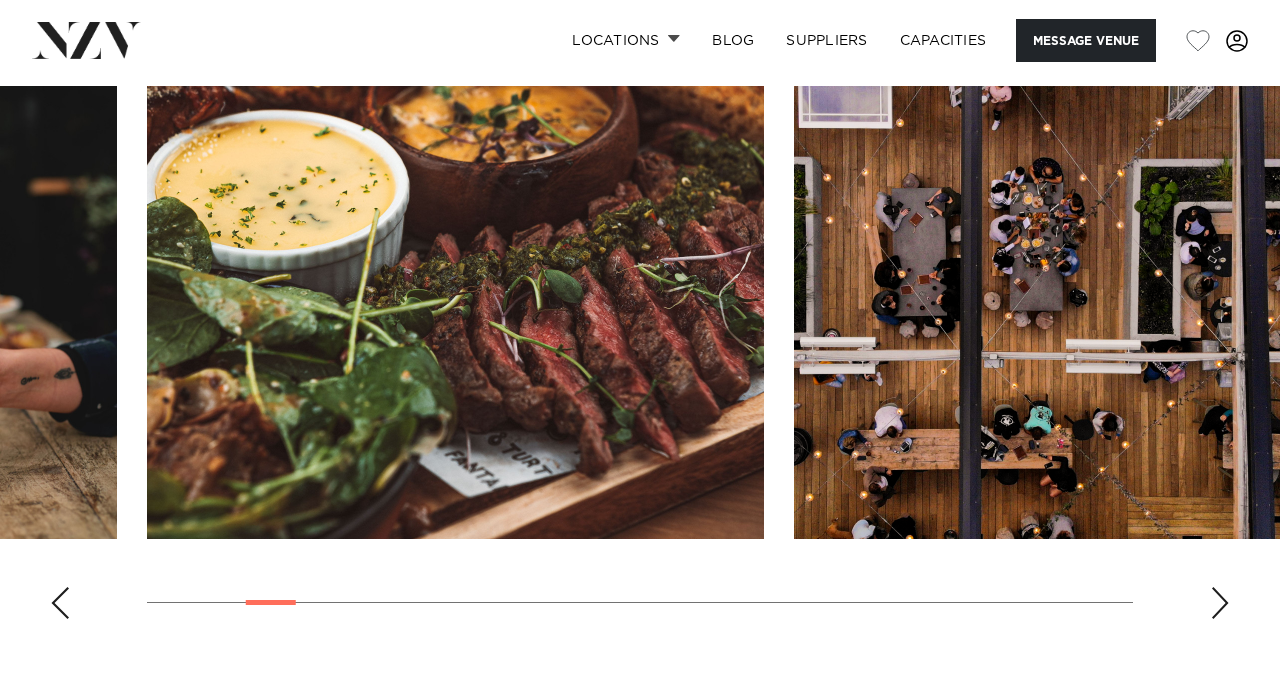 click at bounding box center [1220, 603] 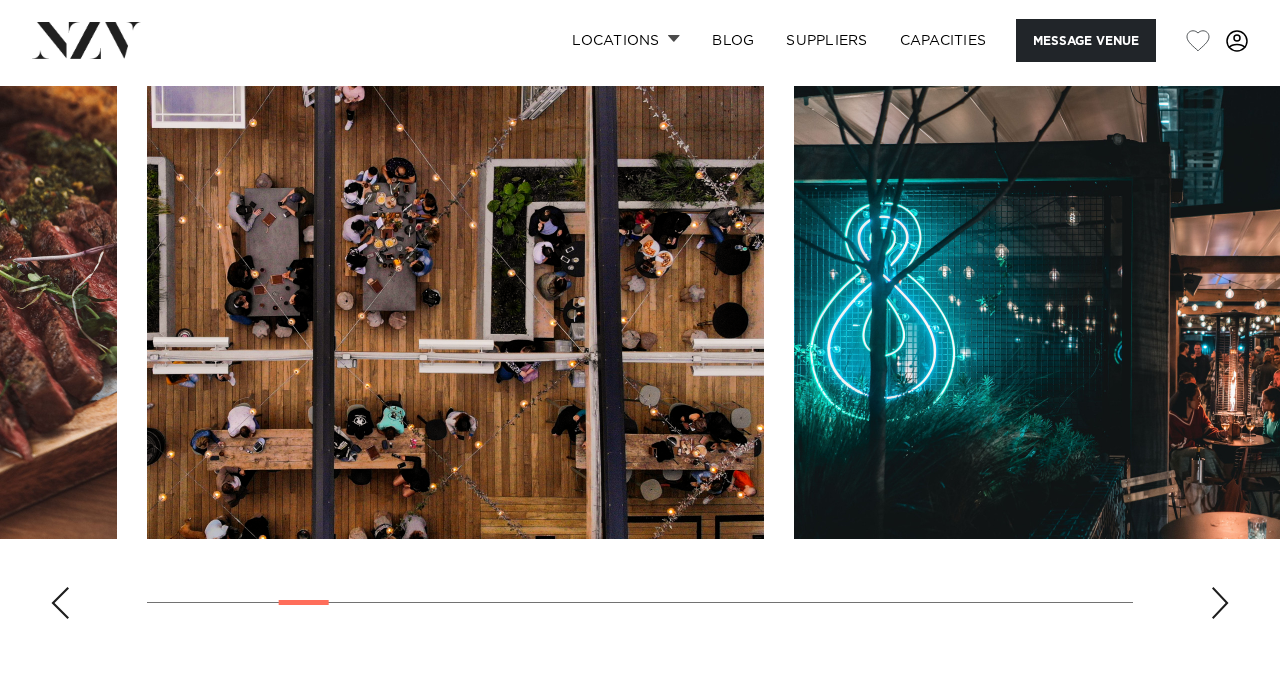 click at bounding box center (1220, 603) 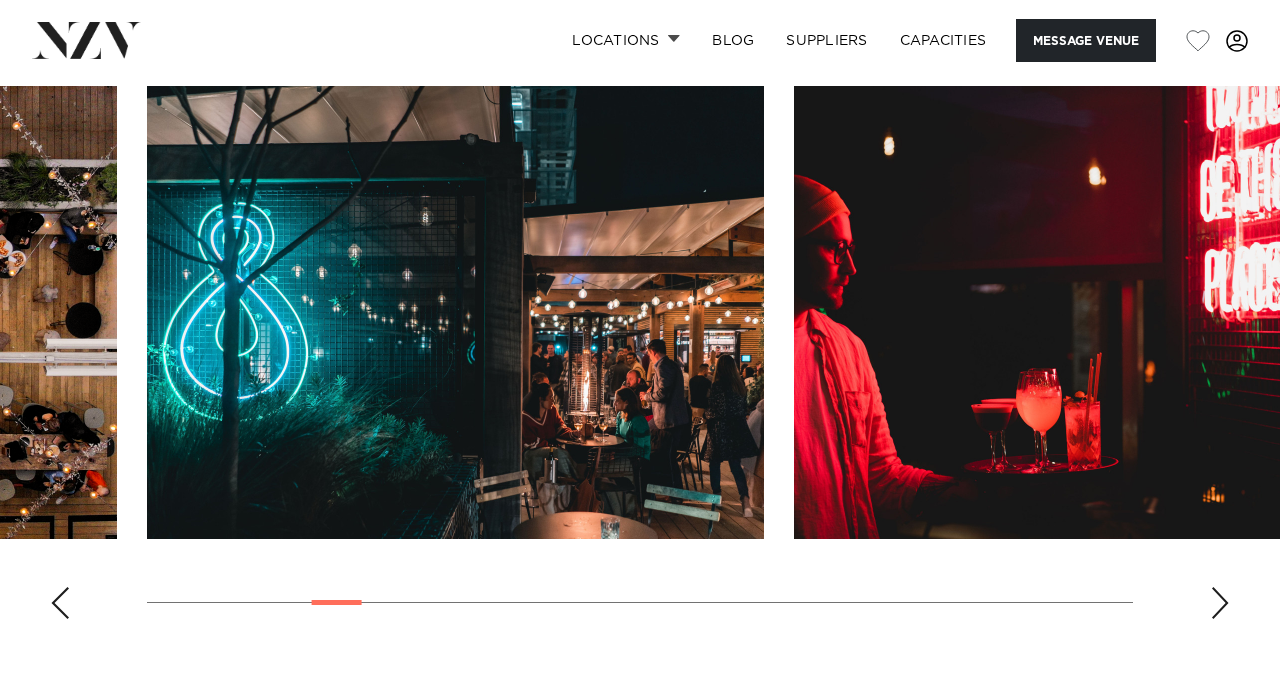 click at bounding box center [1220, 603] 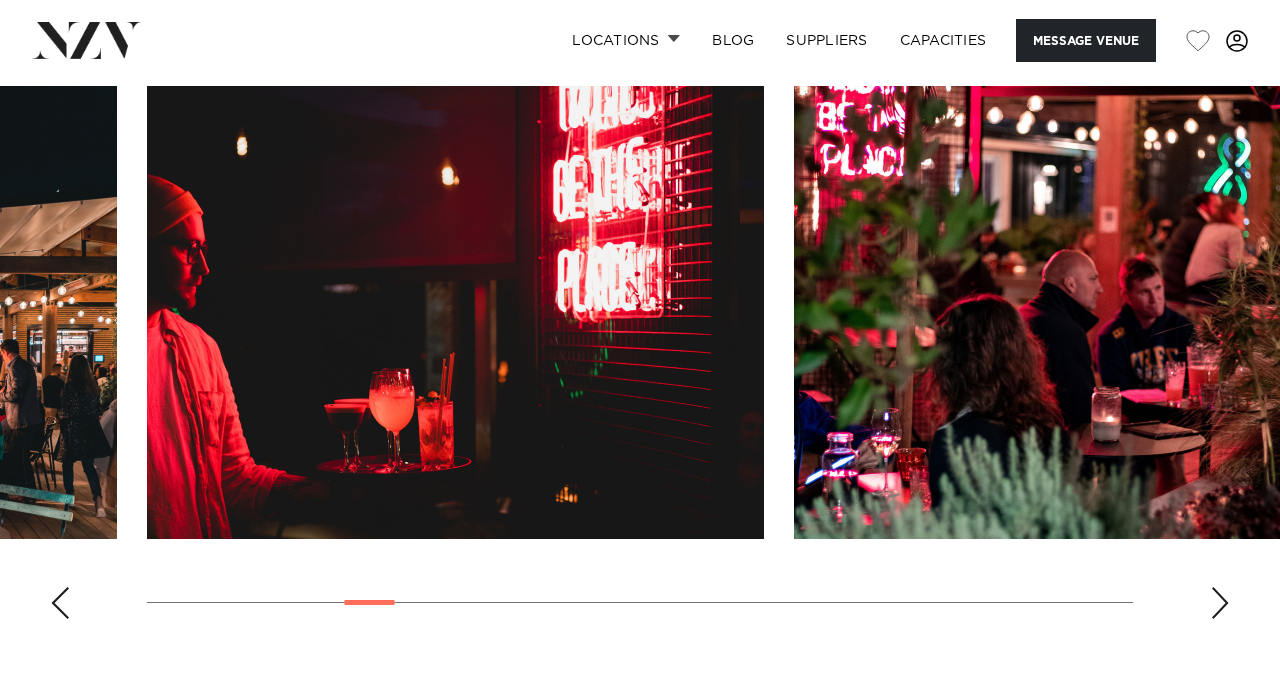 click at bounding box center (1220, 603) 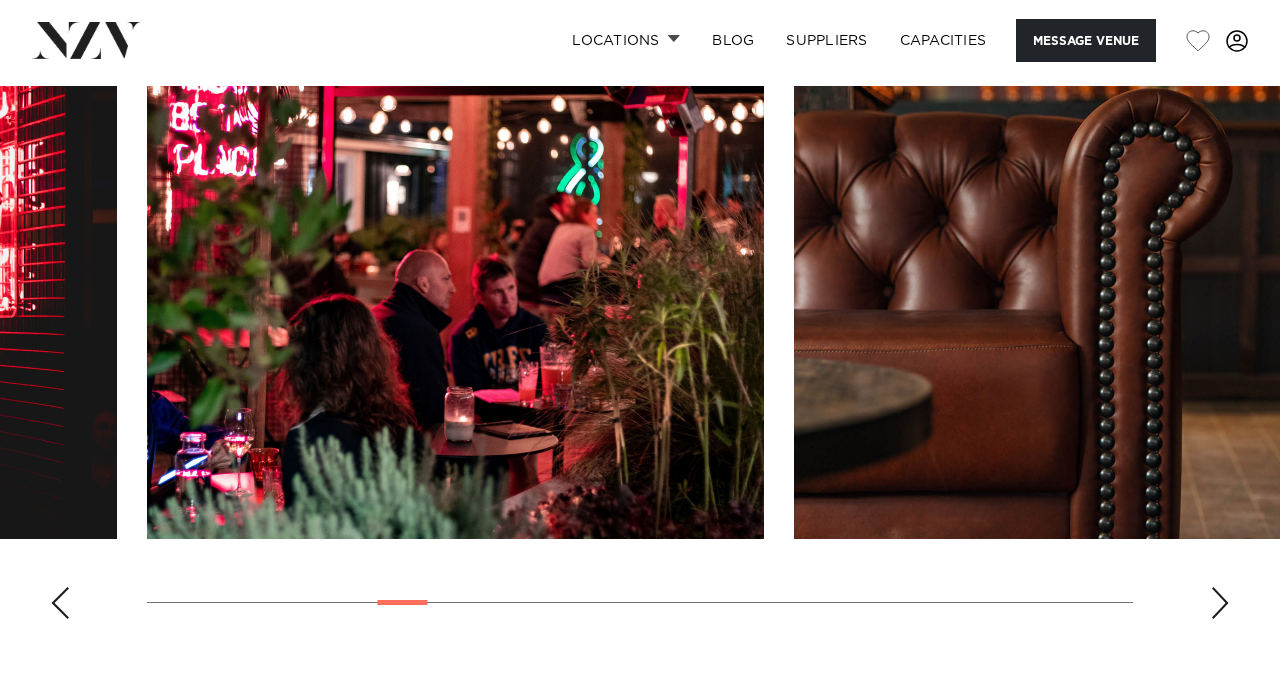 click at bounding box center [1220, 603] 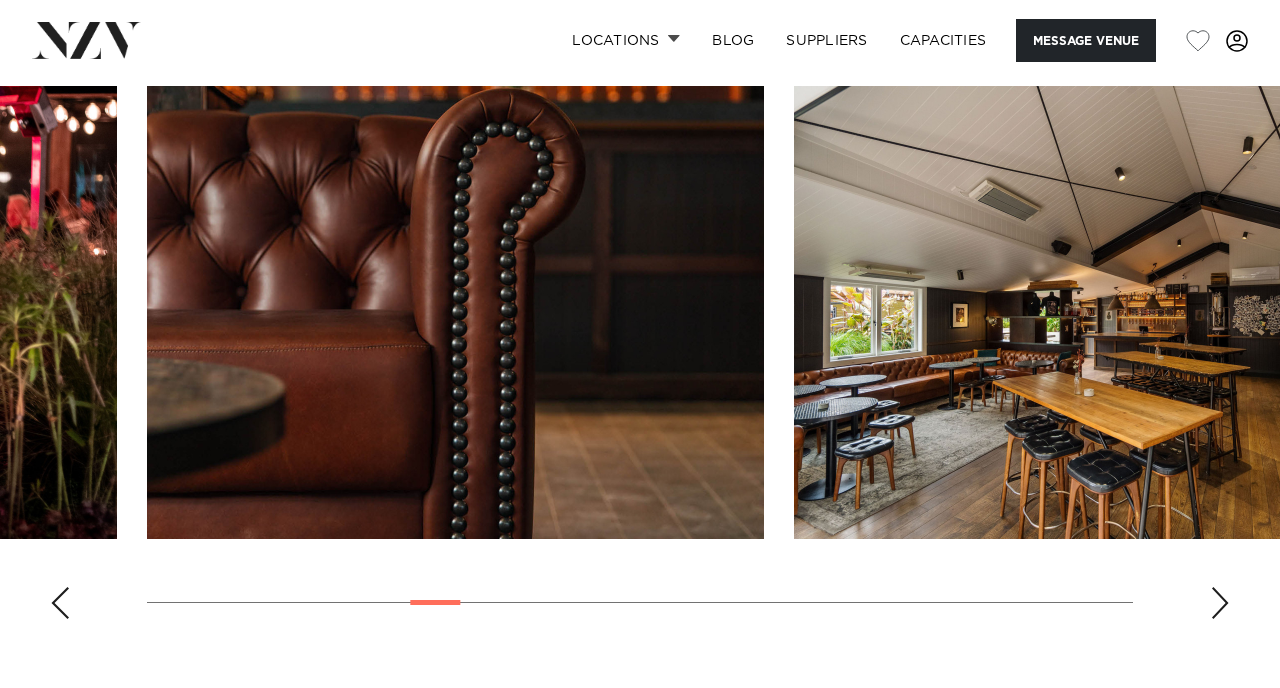 click at bounding box center (1220, 603) 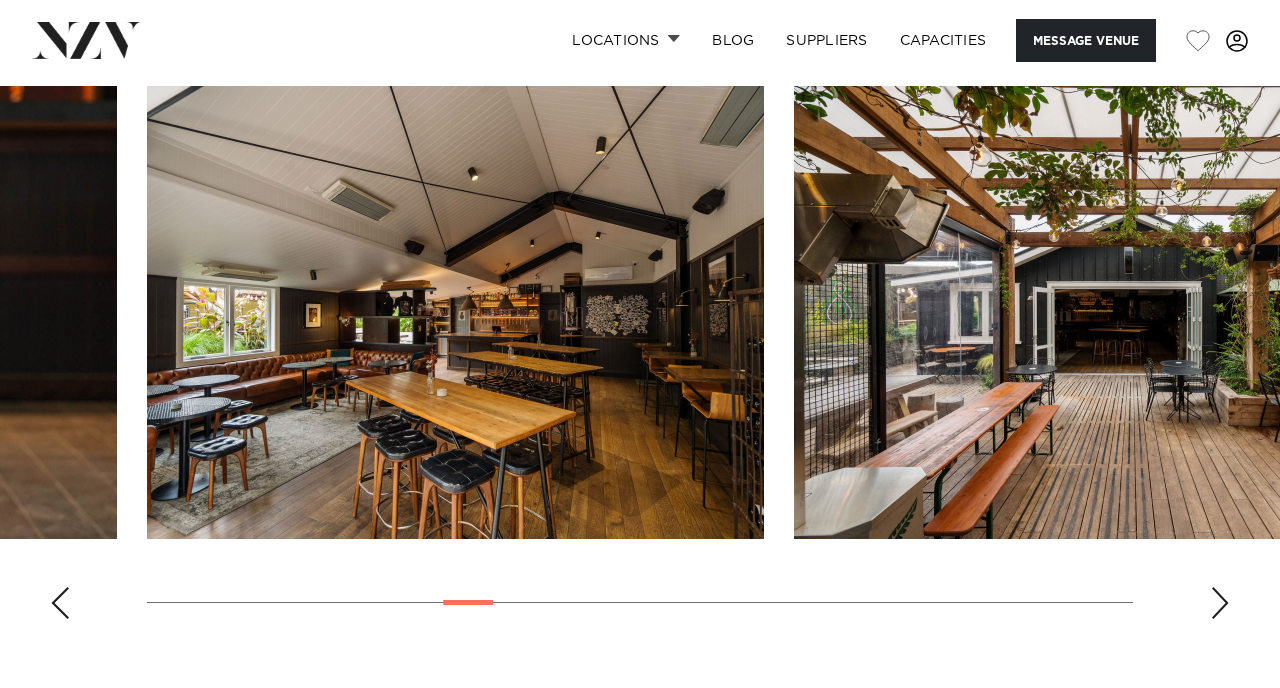 click at bounding box center (1220, 603) 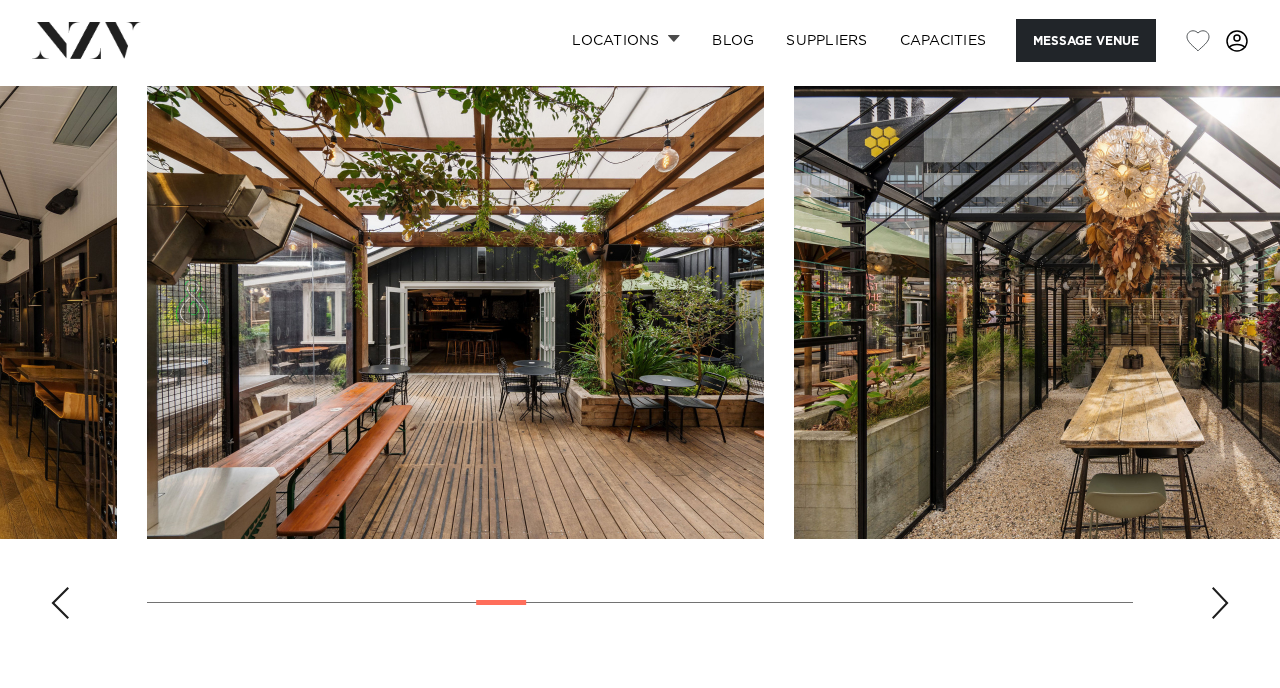 click at bounding box center (1220, 603) 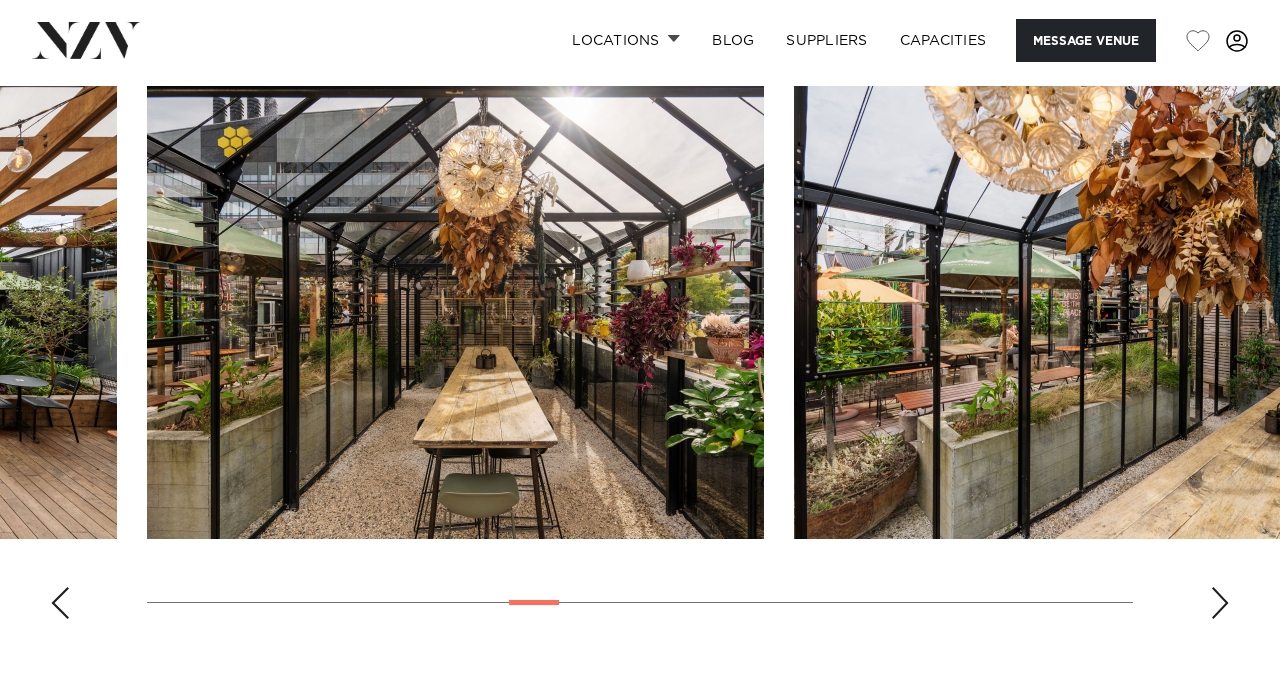 click at bounding box center (1220, 603) 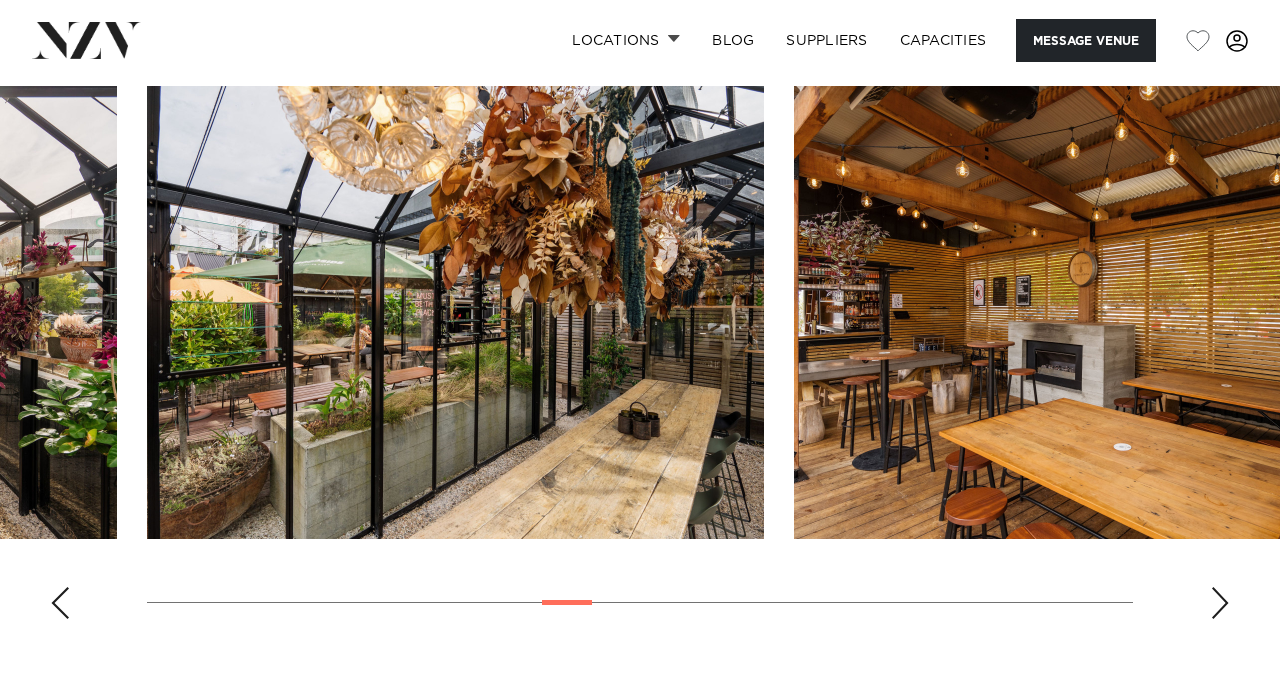click at bounding box center [1220, 603] 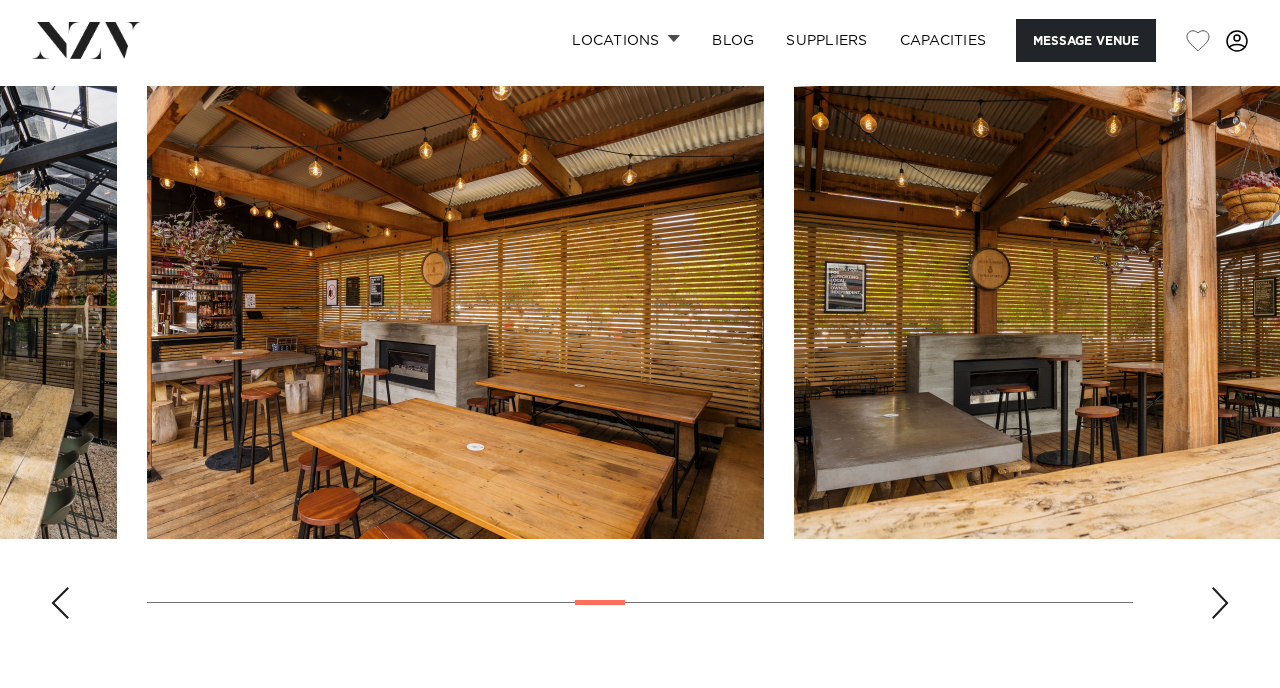 click at bounding box center (1220, 603) 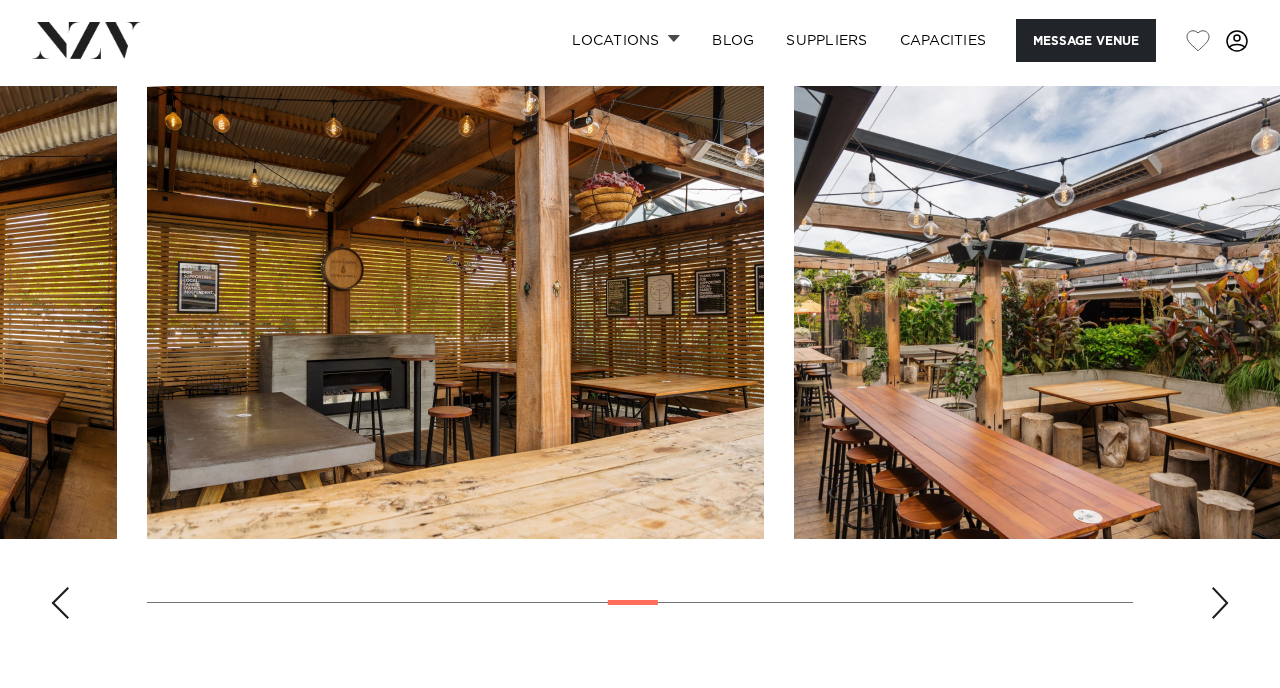 click at bounding box center [1220, 603] 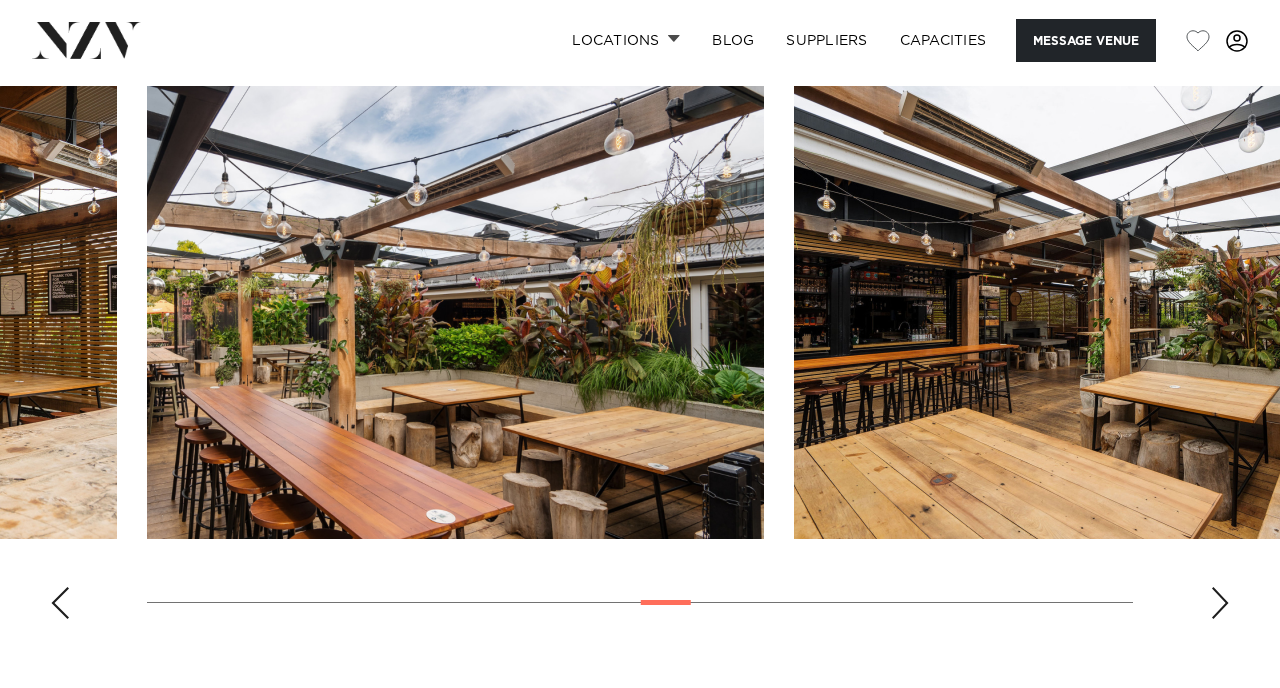click at bounding box center (1220, 603) 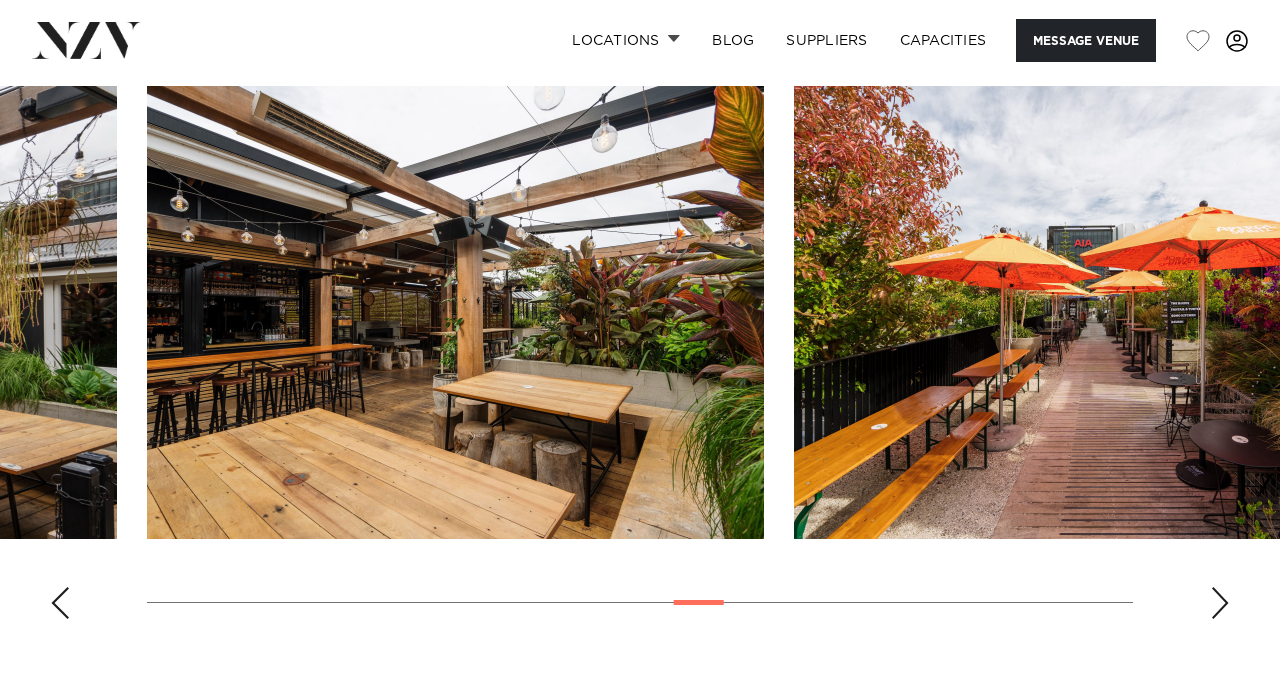 click at bounding box center [1220, 603] 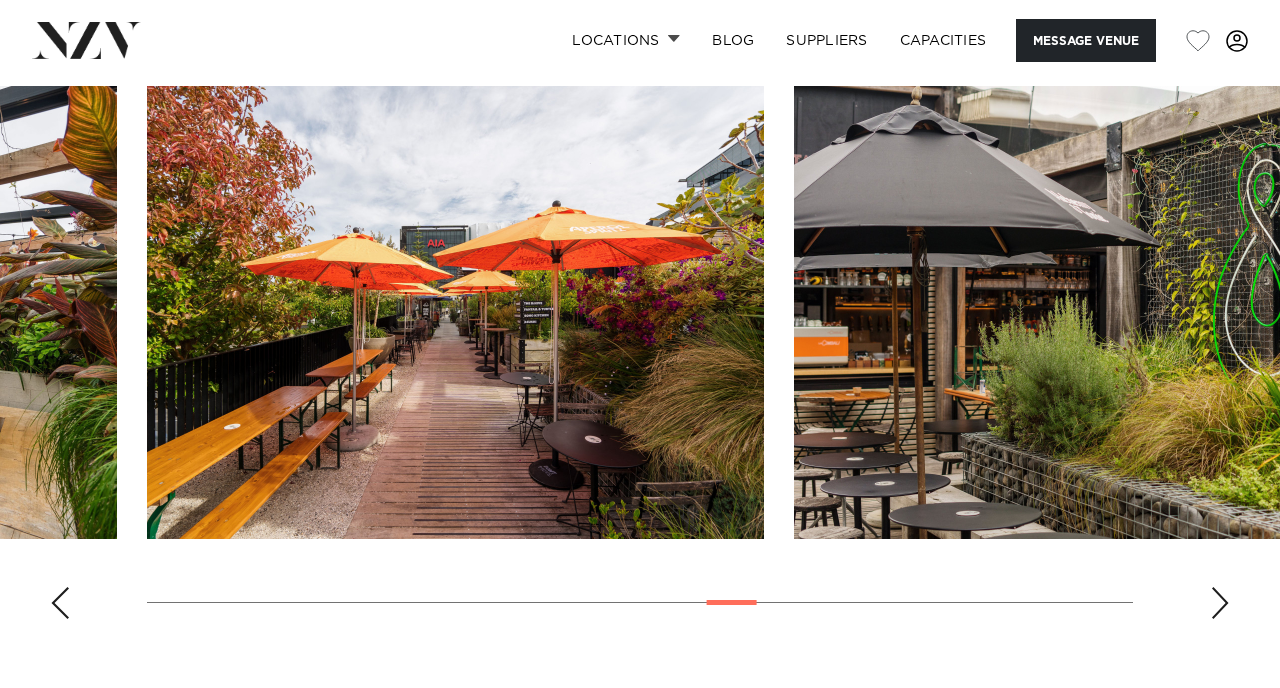 click at bounding box center (1220, 603) 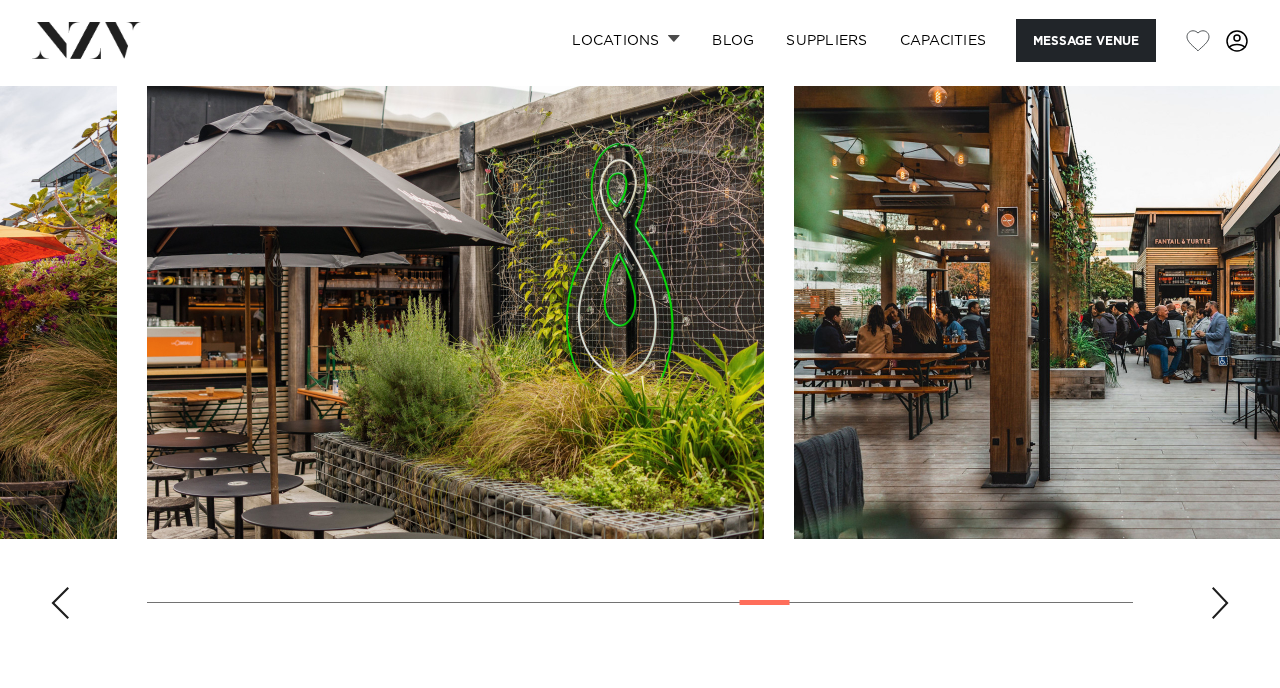click at bounding box center [1220, 603] 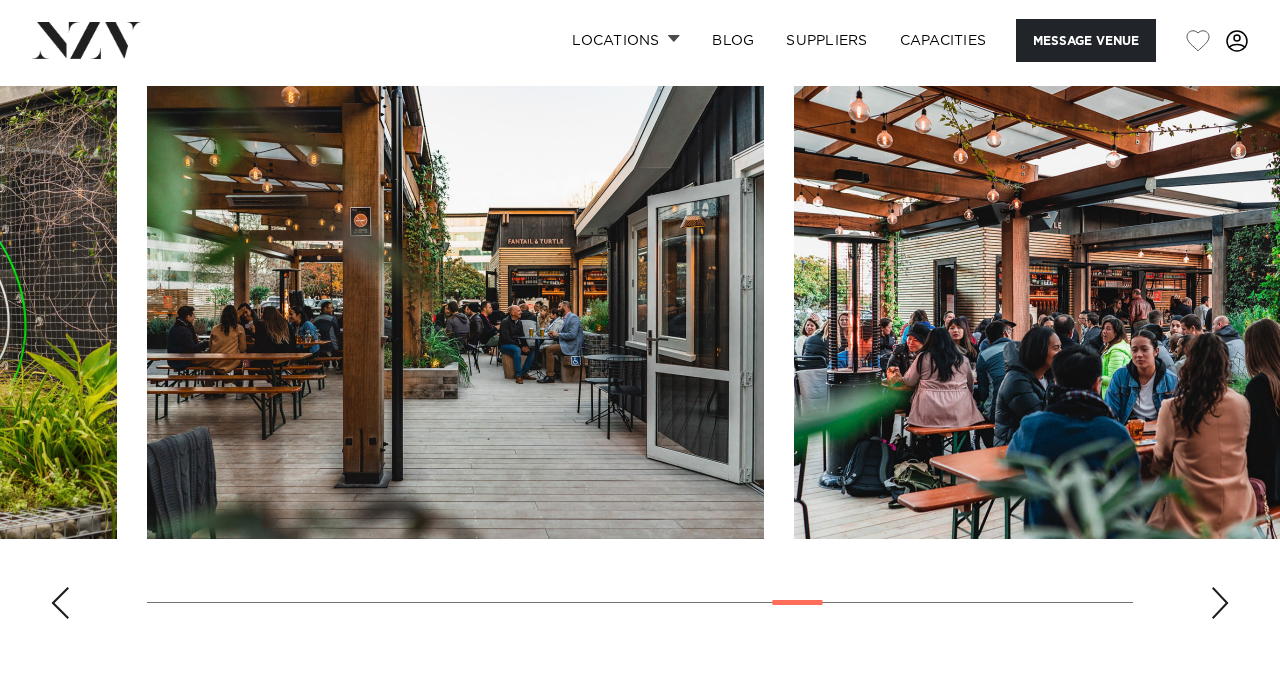 click at bounding box center (1220, 603) 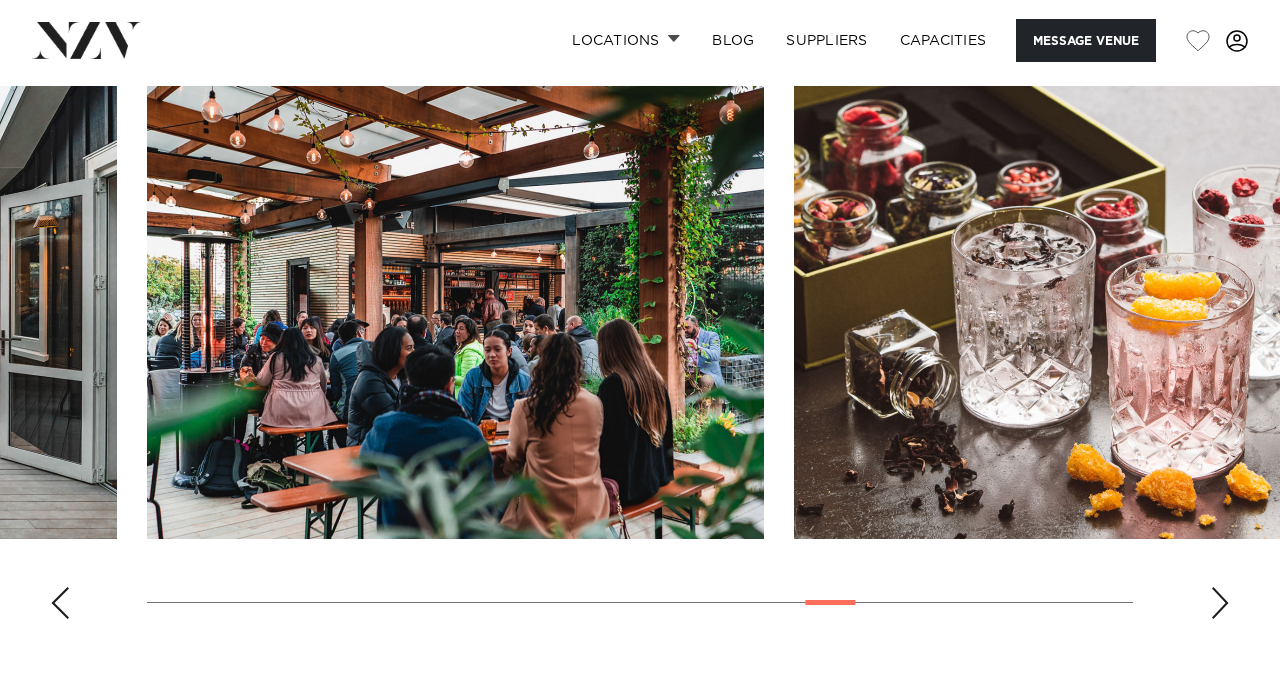 click at bounding box center [1220, 603] 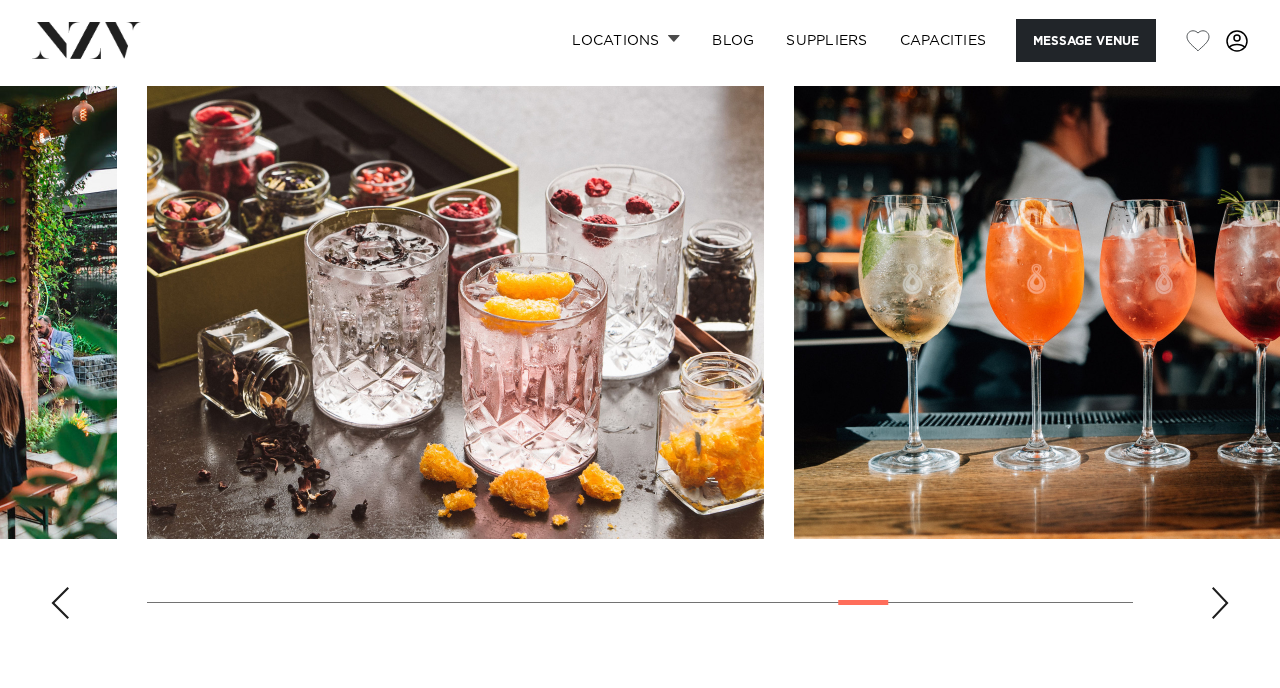 click at bounding box center (1220, 603) 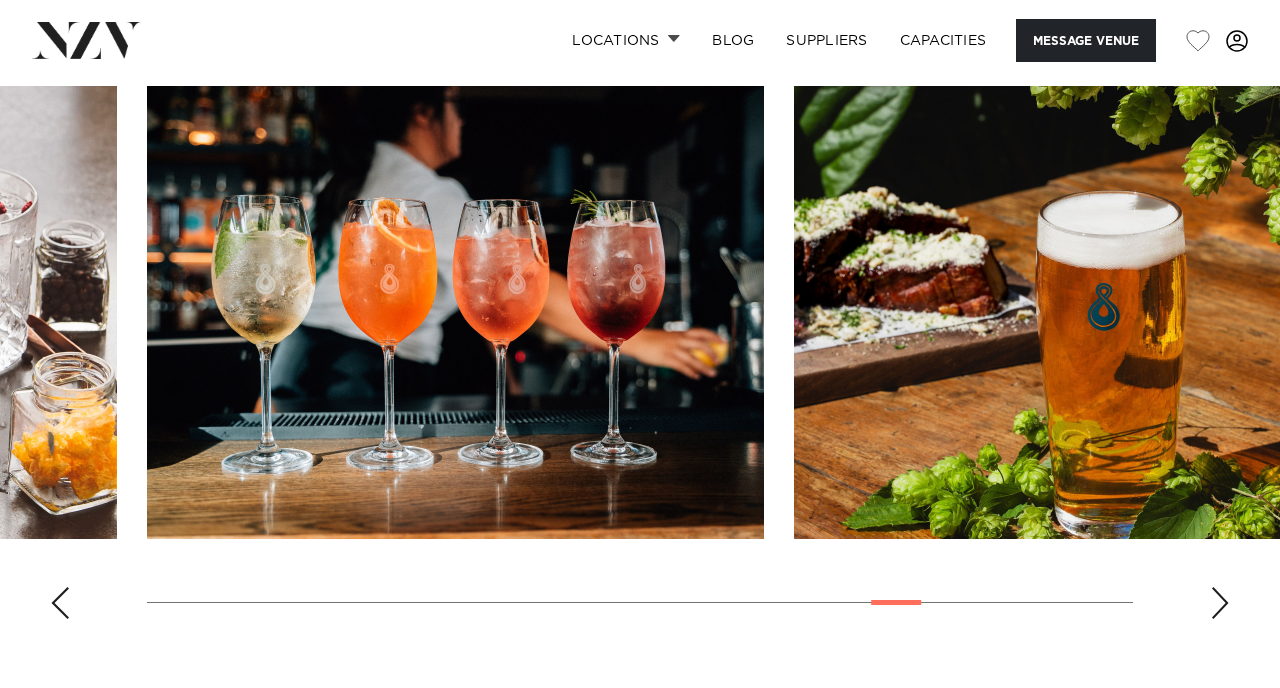 click at bounding box center [1220, 603] 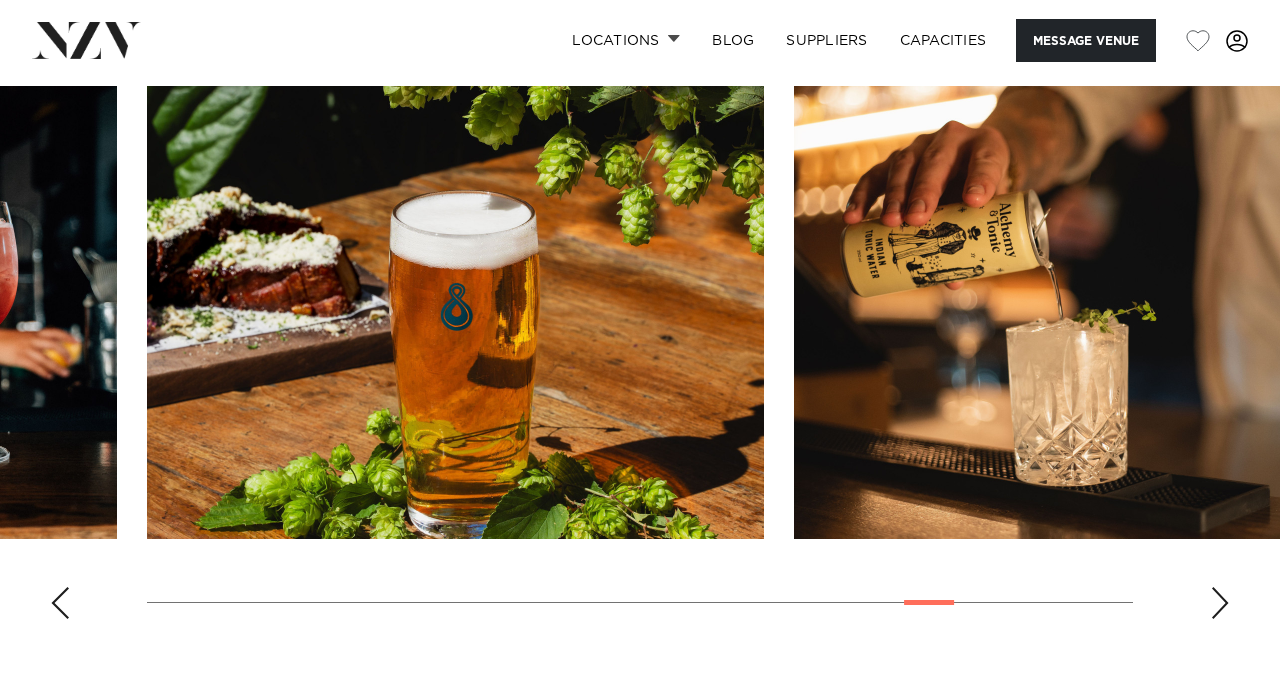 click at bounding box center [1220, 603] 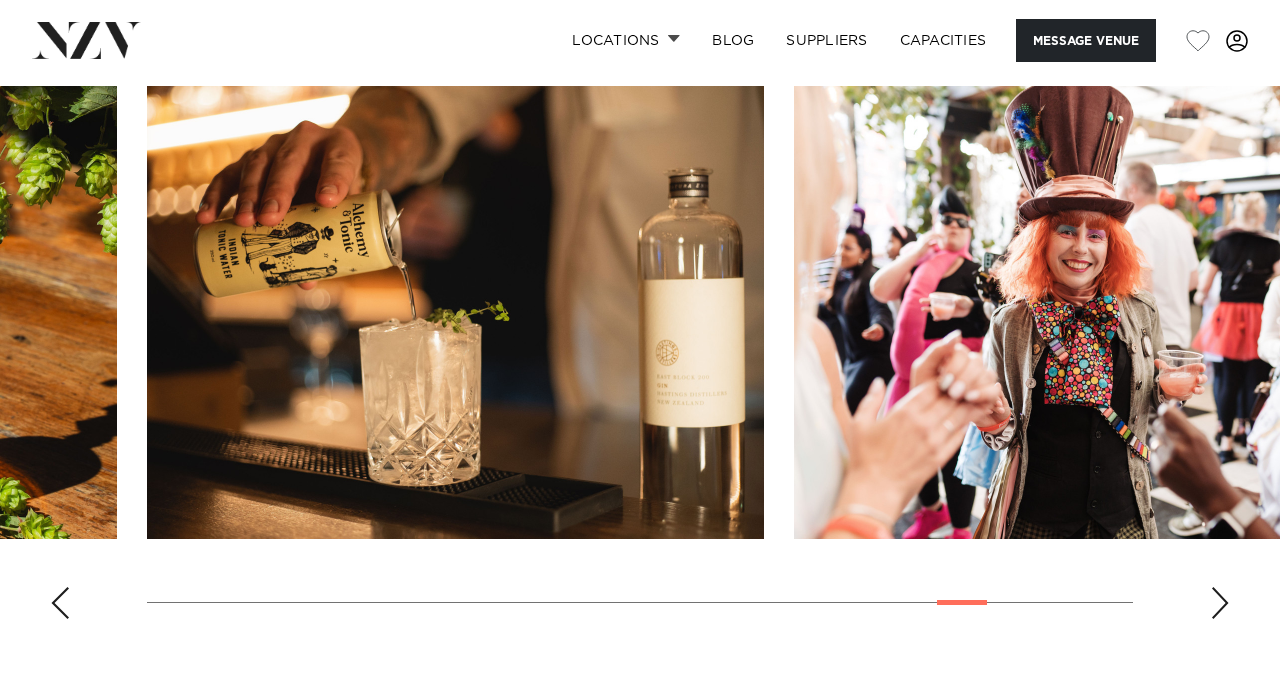 click at bounding box center (1220, 603) 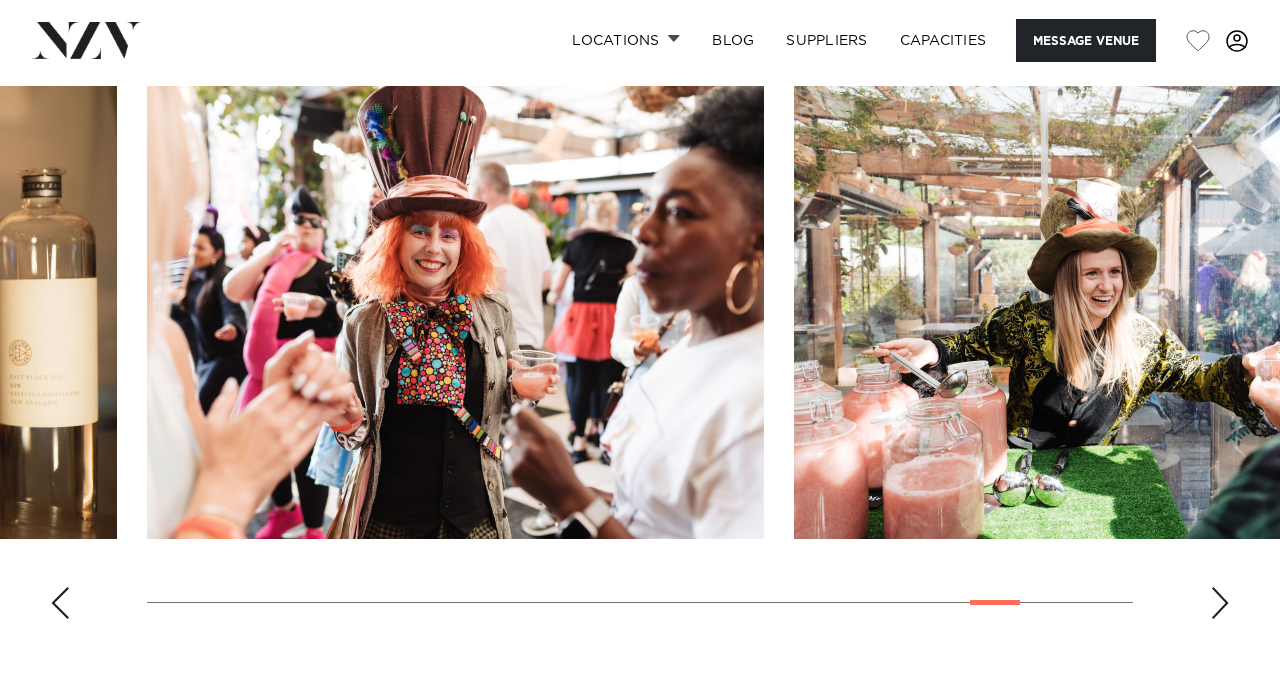 click at bounding box center (1220, 603) 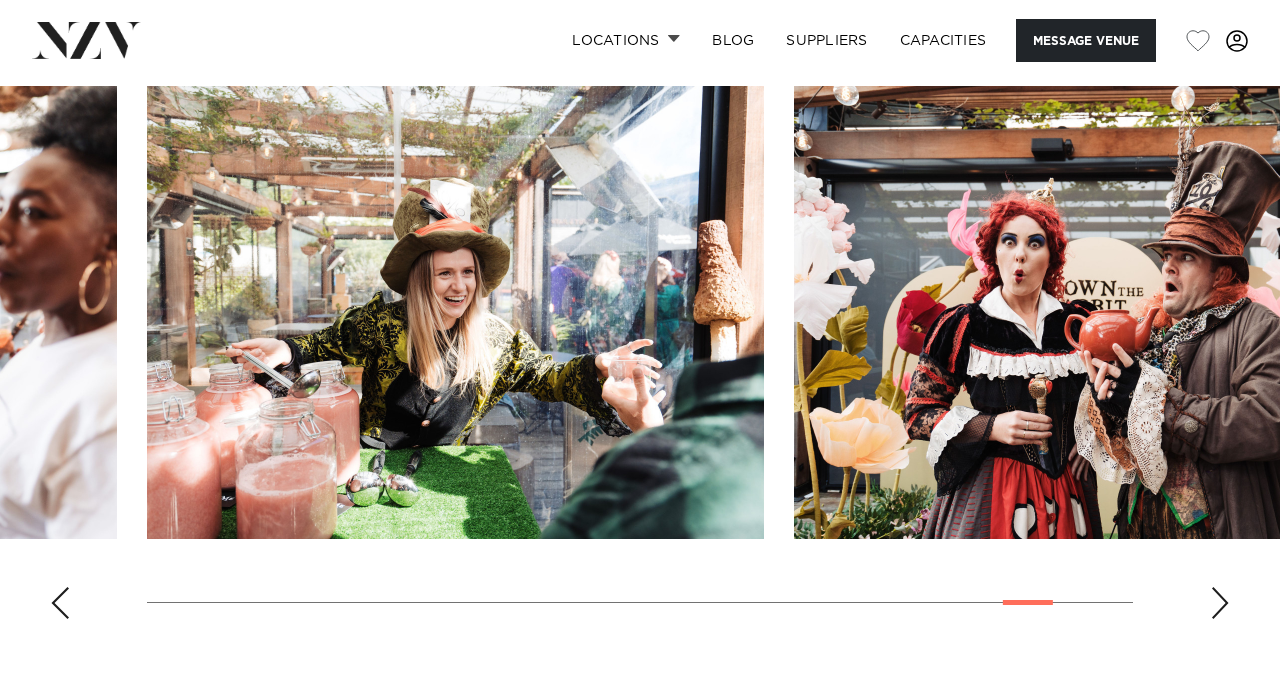 click at bounding box center (1220, 603) 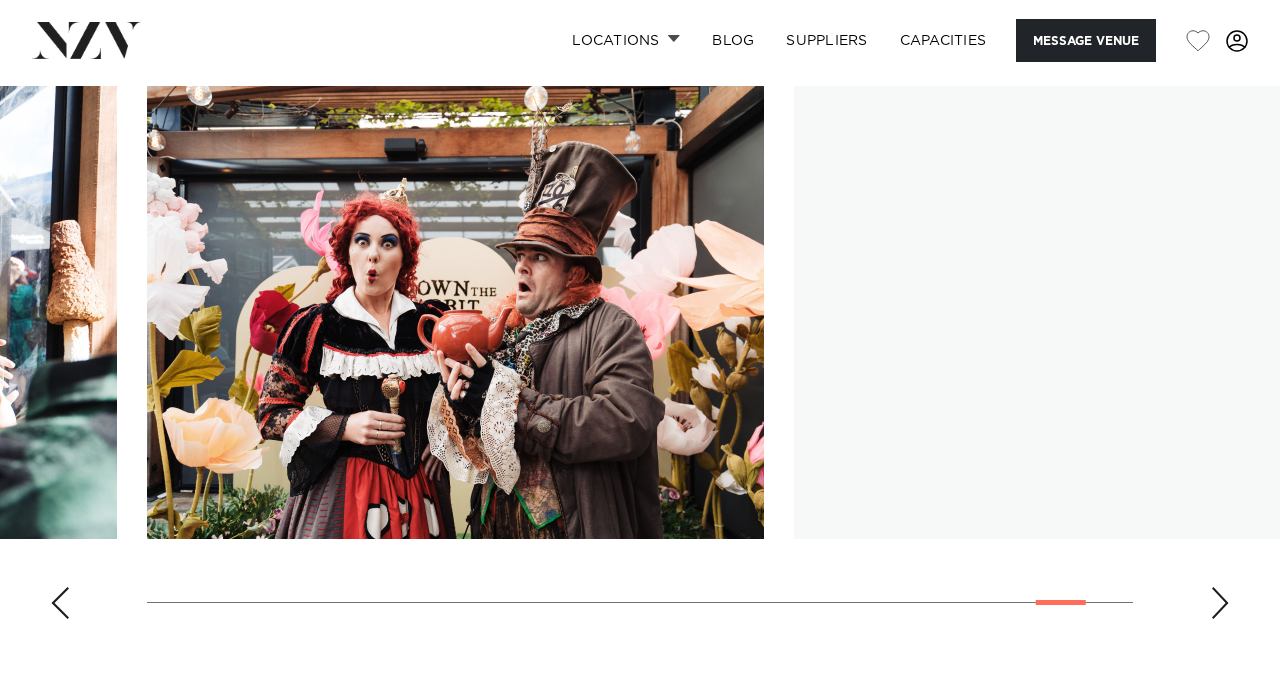 click at bounding box center [1220, 603] 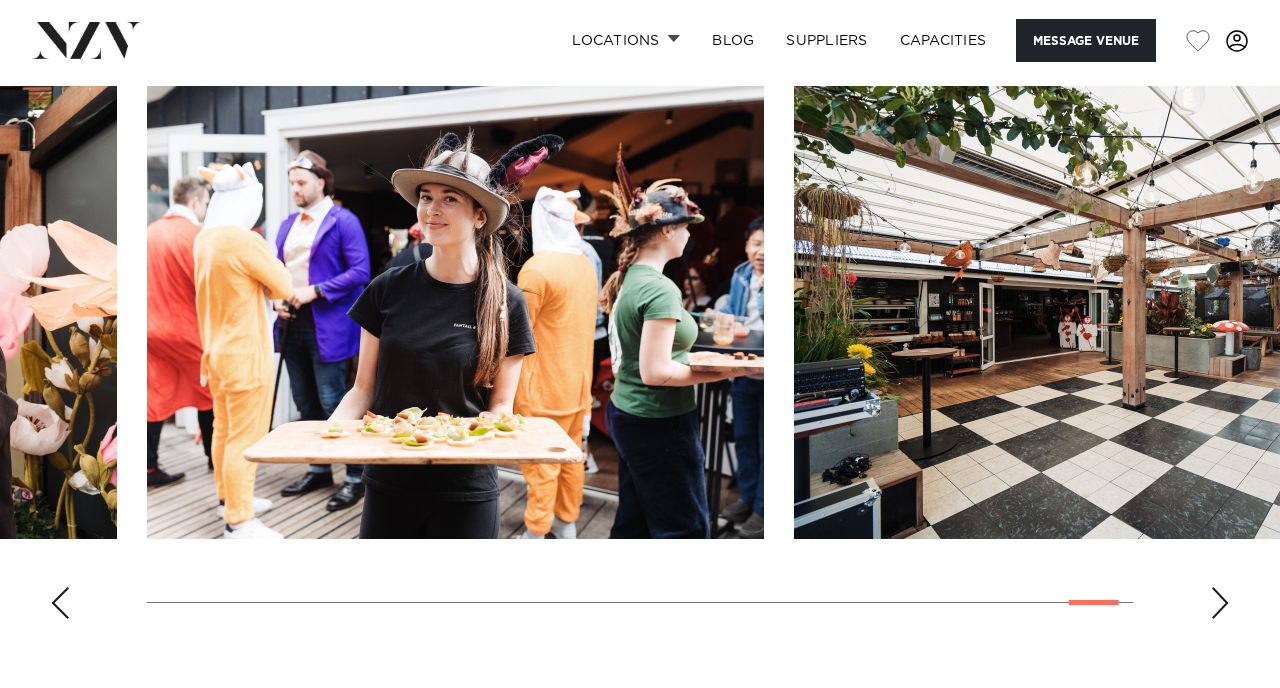 click at bounding box center (1220, 603) 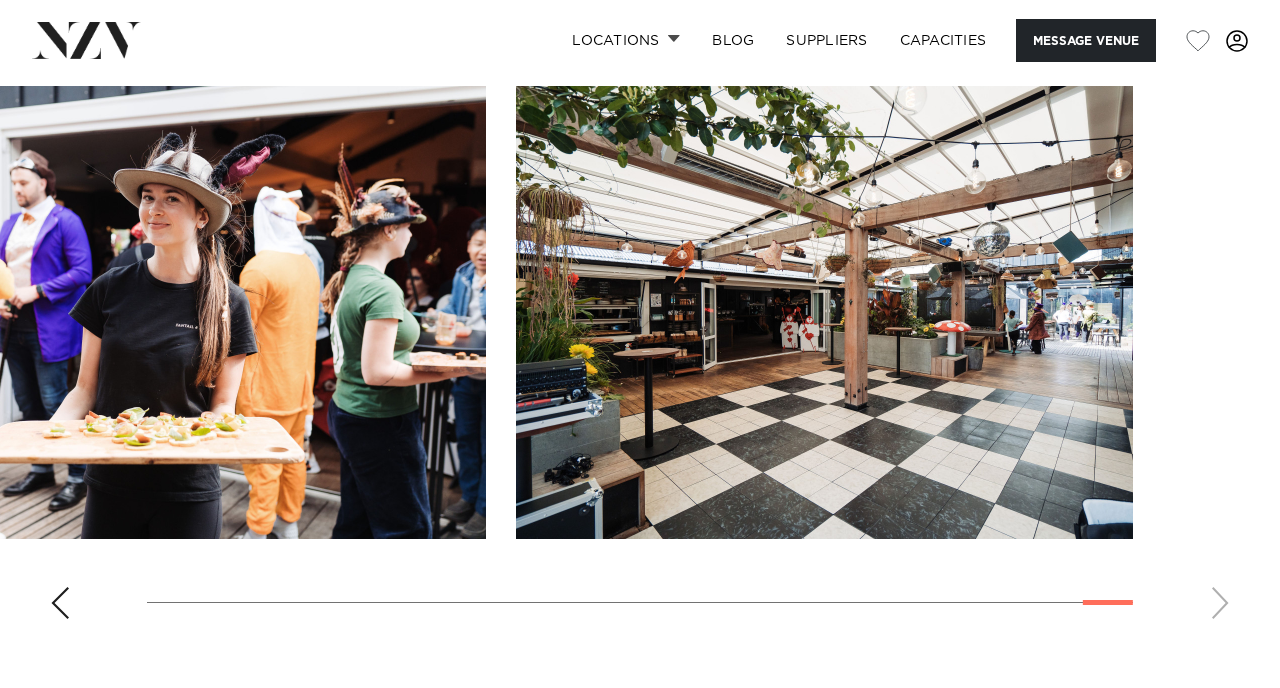 click at bounding box center [640, 360] 